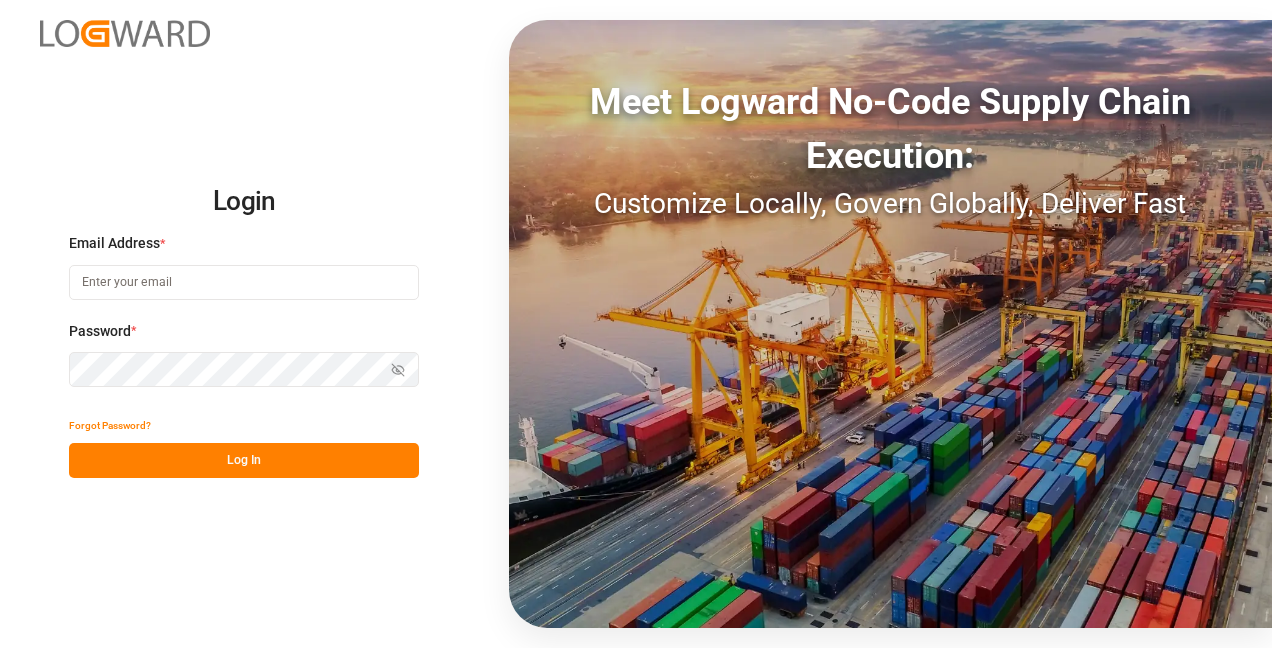 scroll, scrollTop: 0, scrollLeft: 0, axis: both 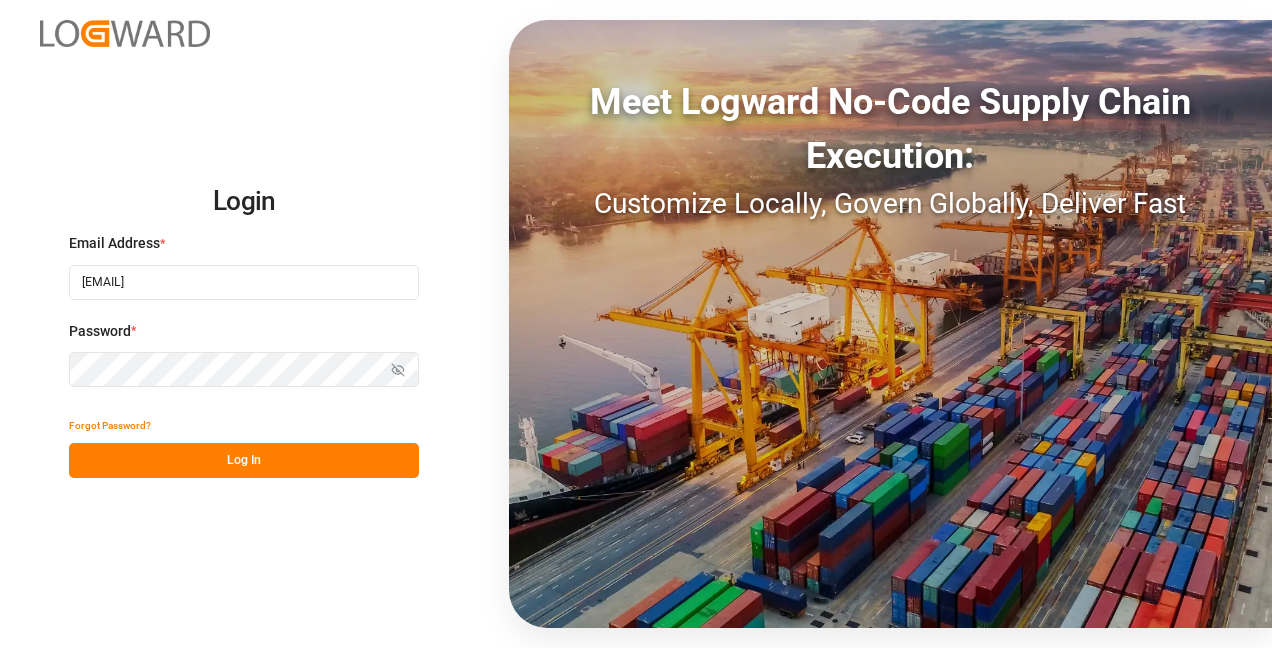 click on "Log In" at bounding box center (244, 460) 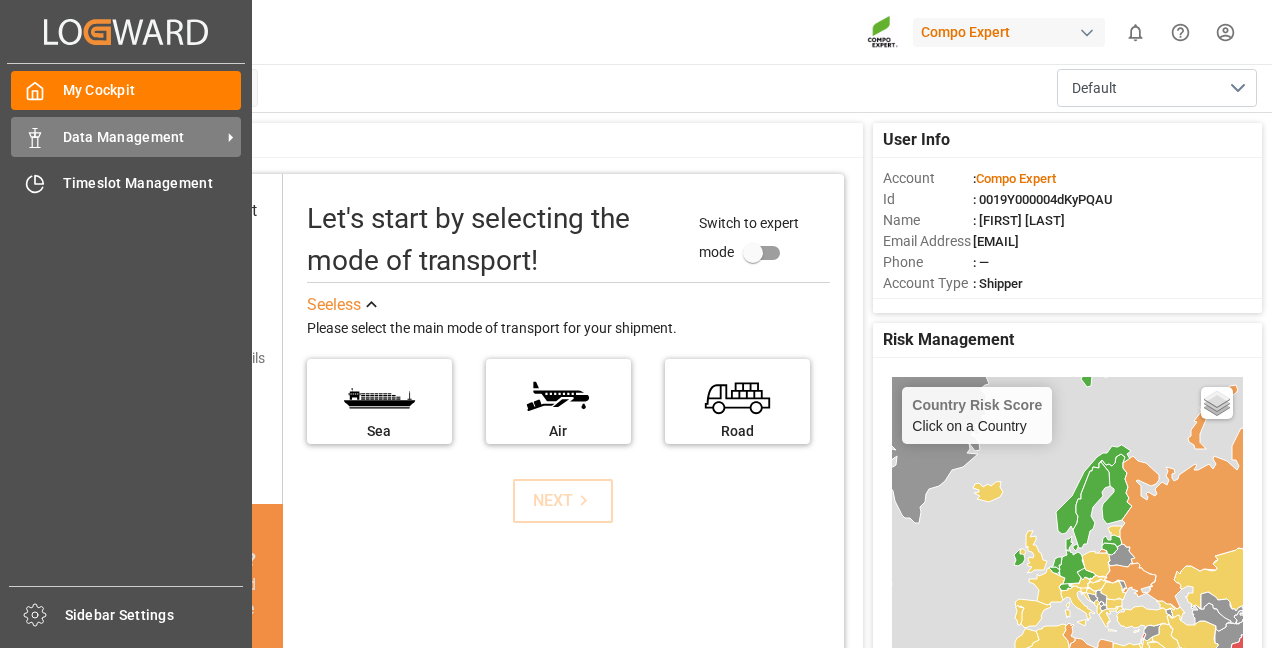click on "Data Management" at bounding box center [142, 137] 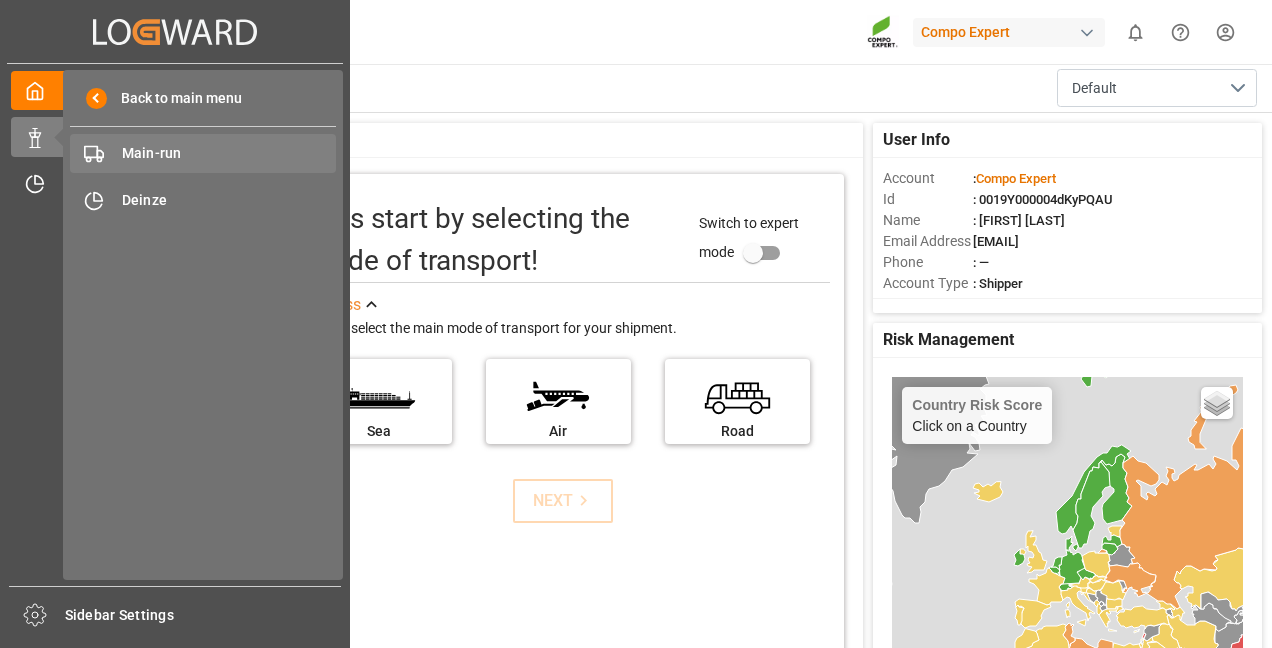 click on "Main-run" at bounding box center (229, 153) 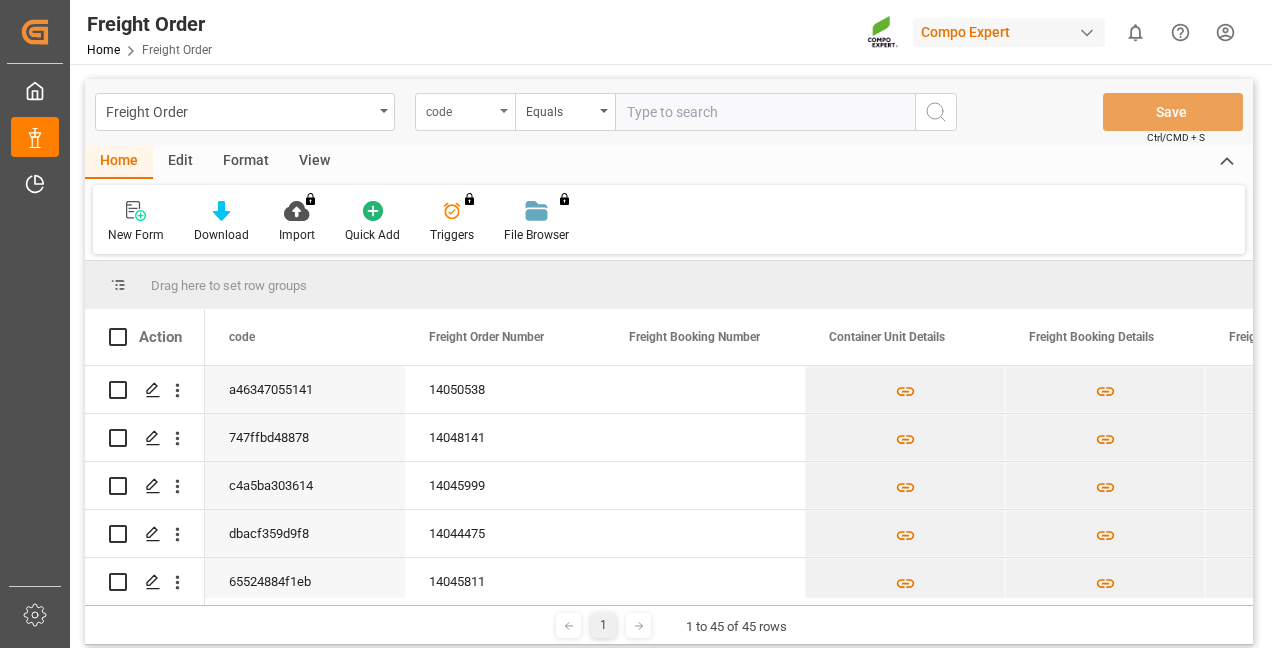 click on "code" at bounding box center (465, 112) 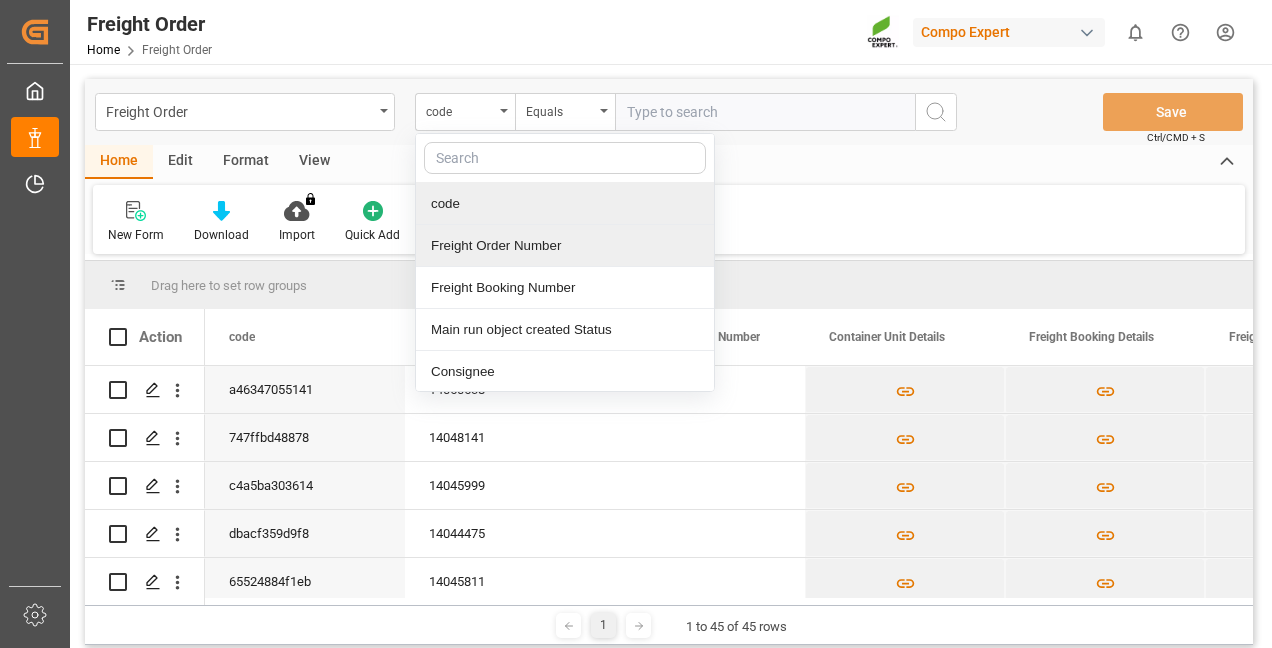 click on "Freight Order Number" at bounding box center [565, 246] 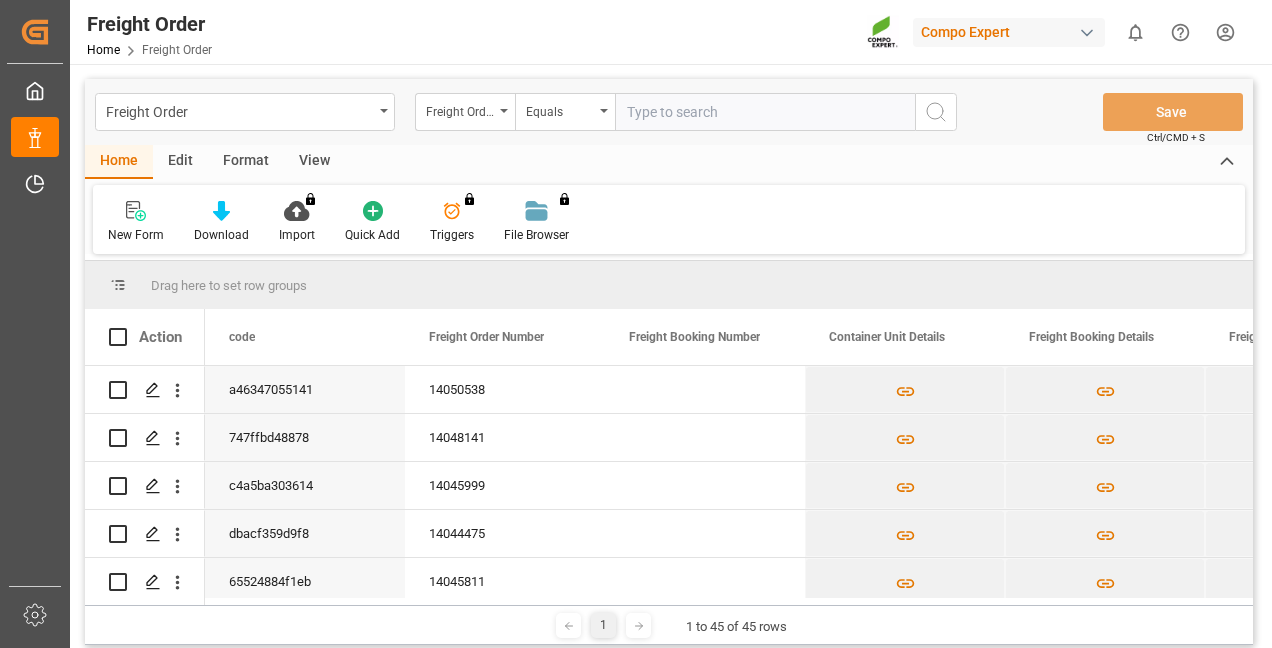 click at bounding box center [765, 112] 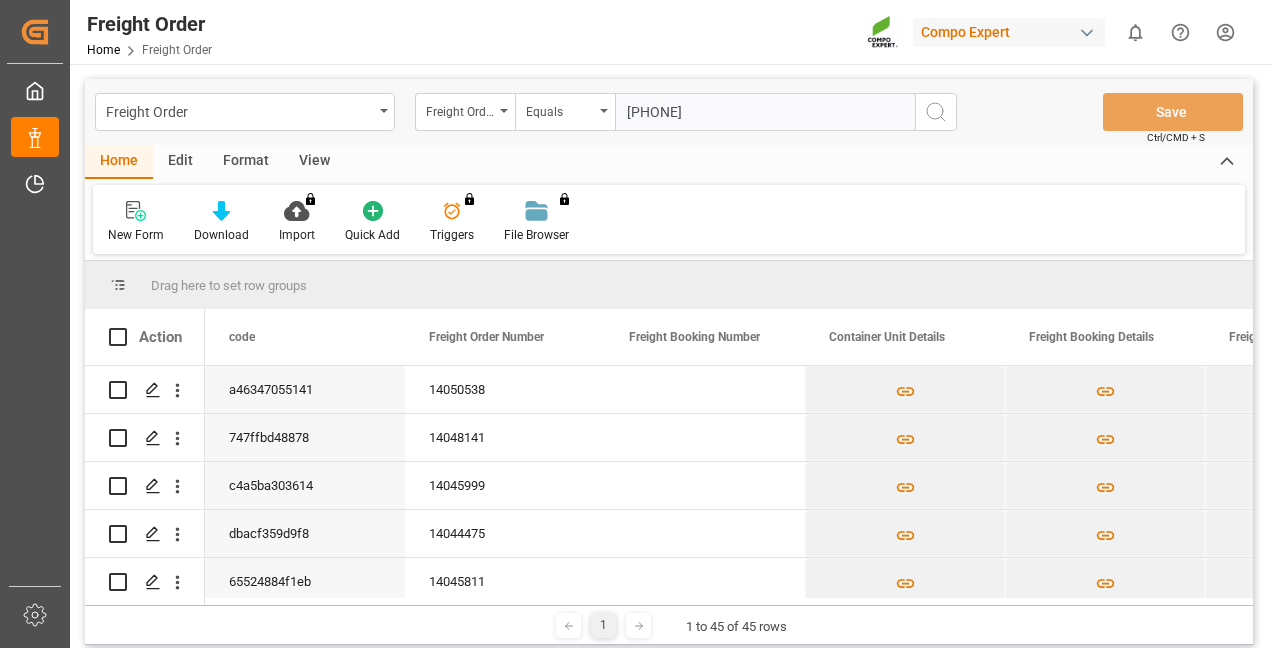 type on "[PHONE]" 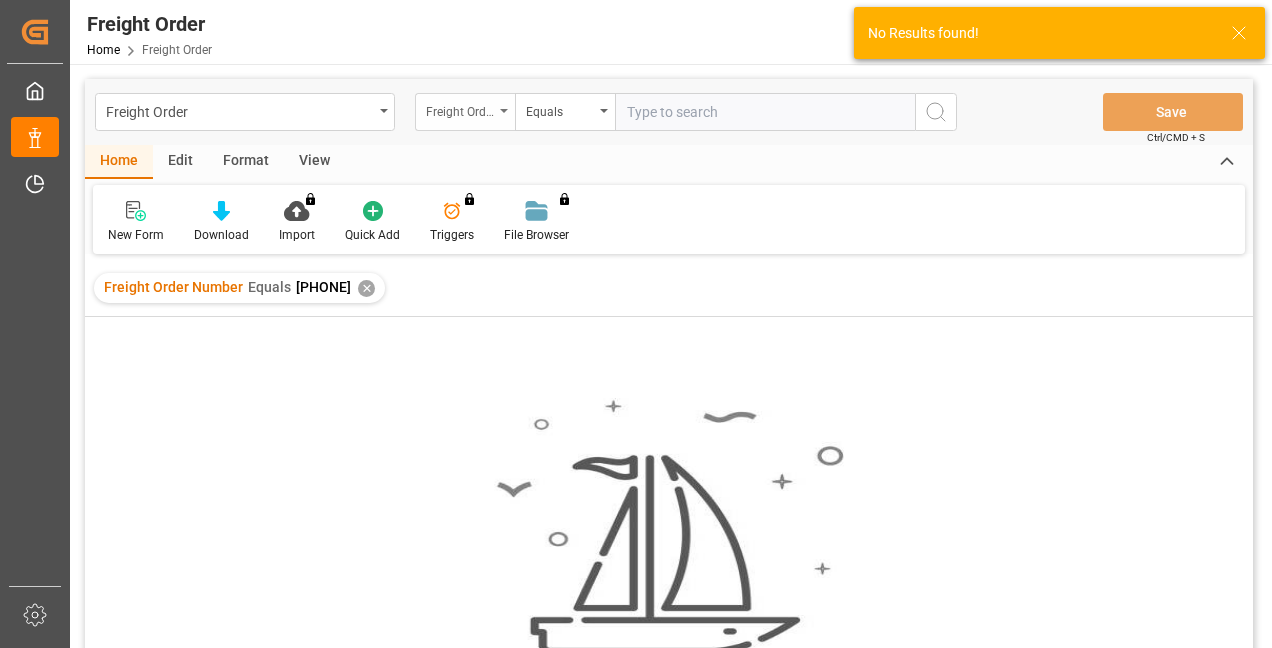 click on "Freight Order Number" at bounding box center (465, 112) 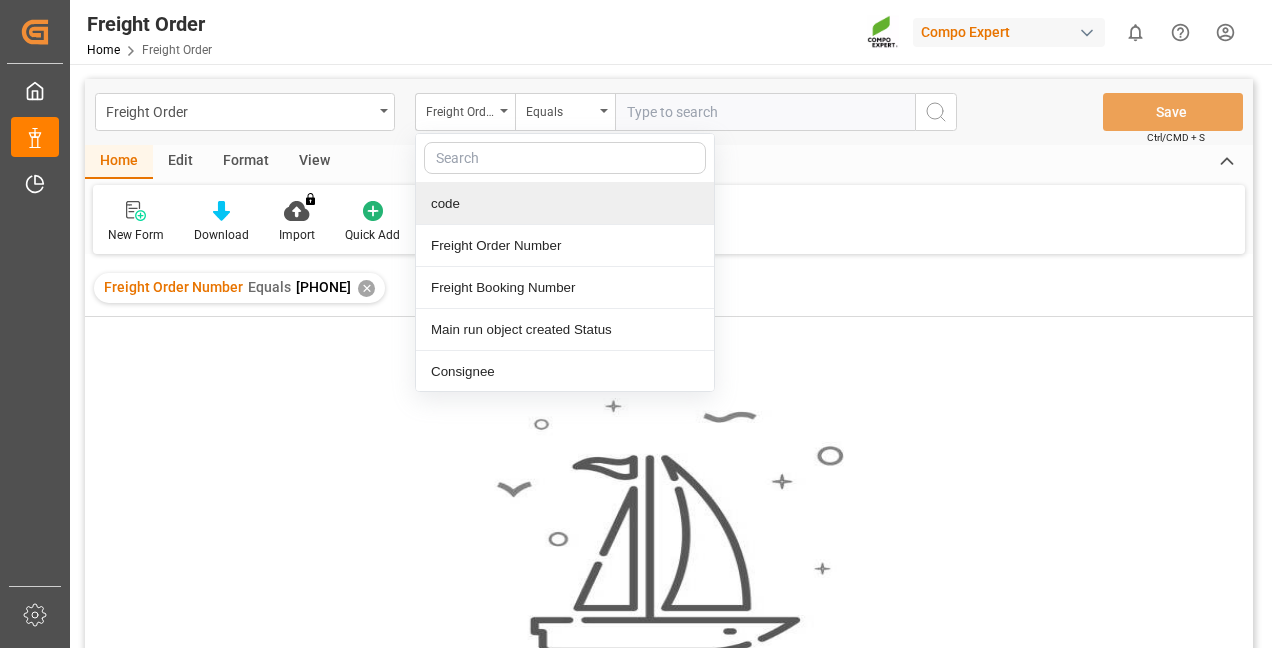 drag, startPoint x: 700, startPoint y: 121, endPoint x: 690, endPoint y: 140, distance: 21.470911 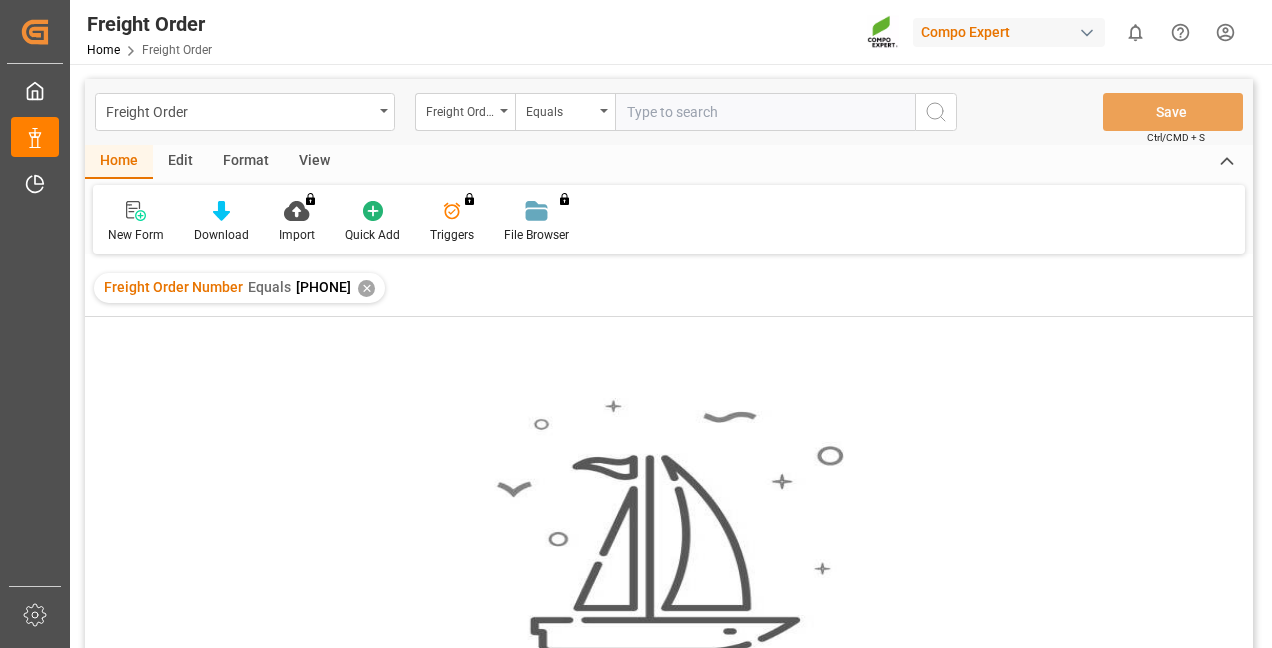 paste on "14050538" 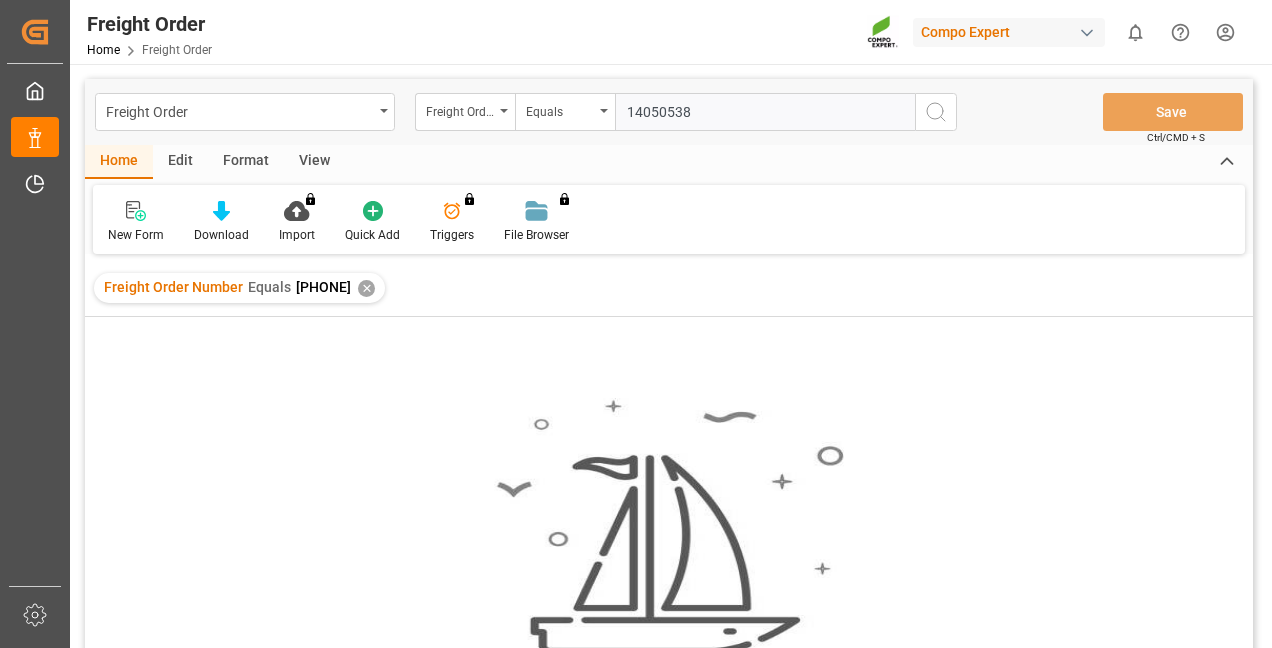 type on "14050538" 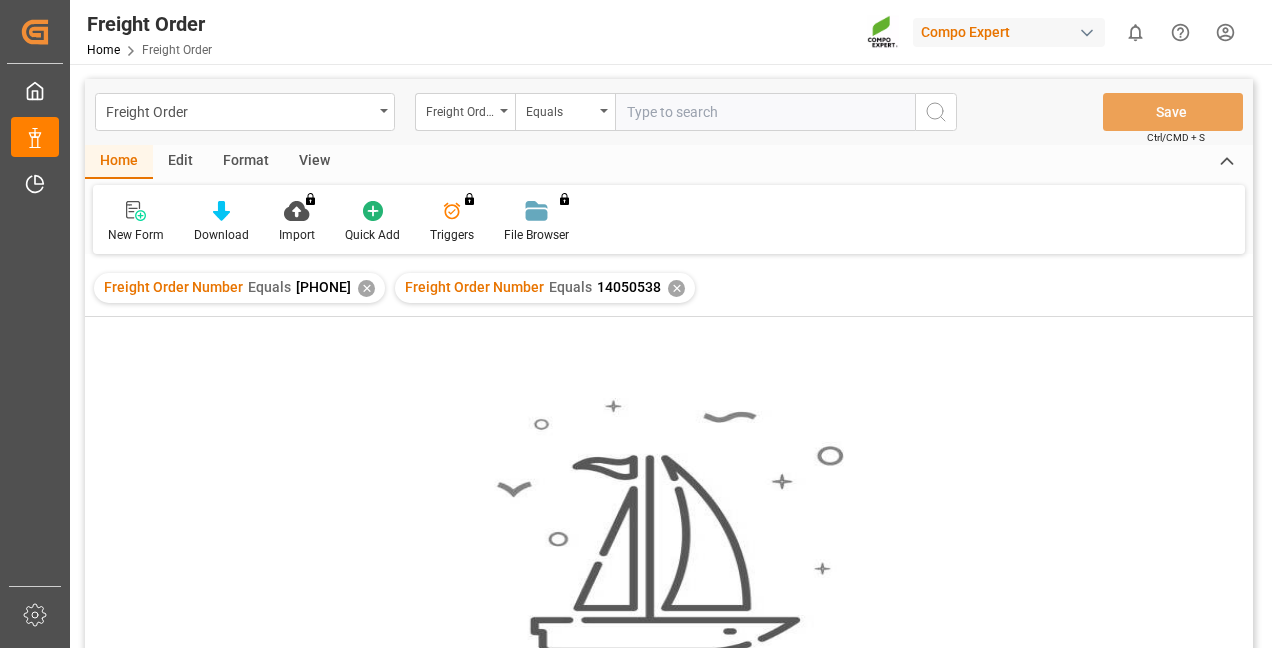 click on "✕" at bounding box center [366, 288] 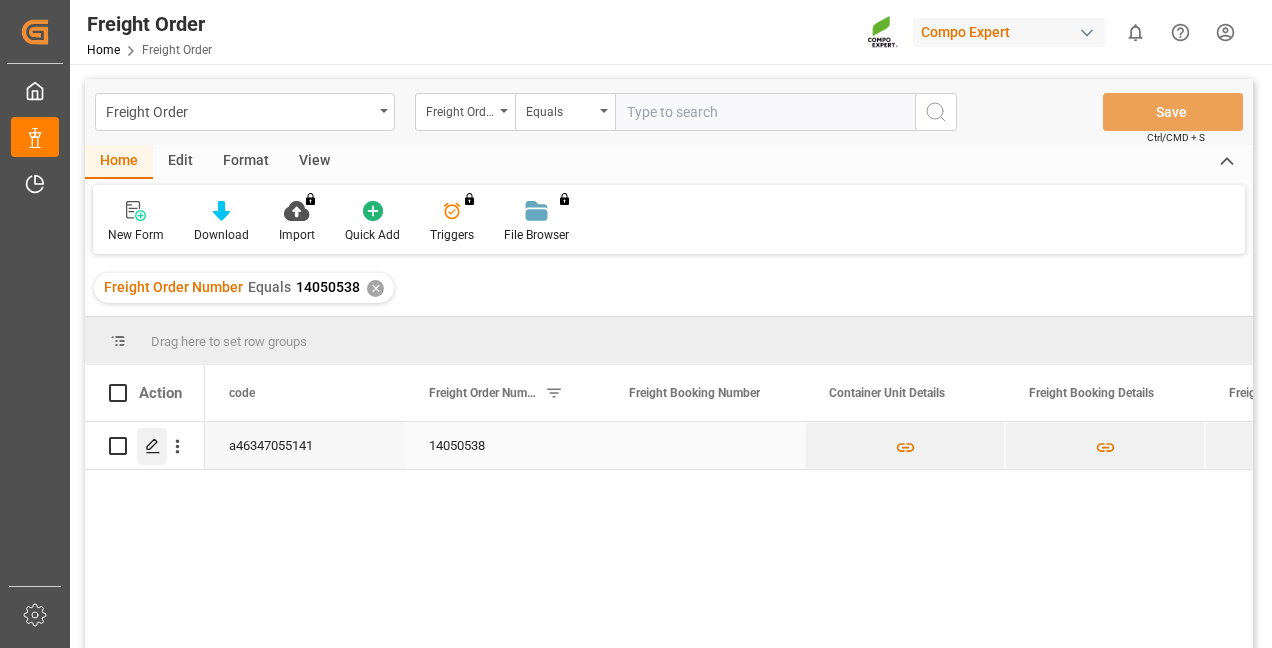 click 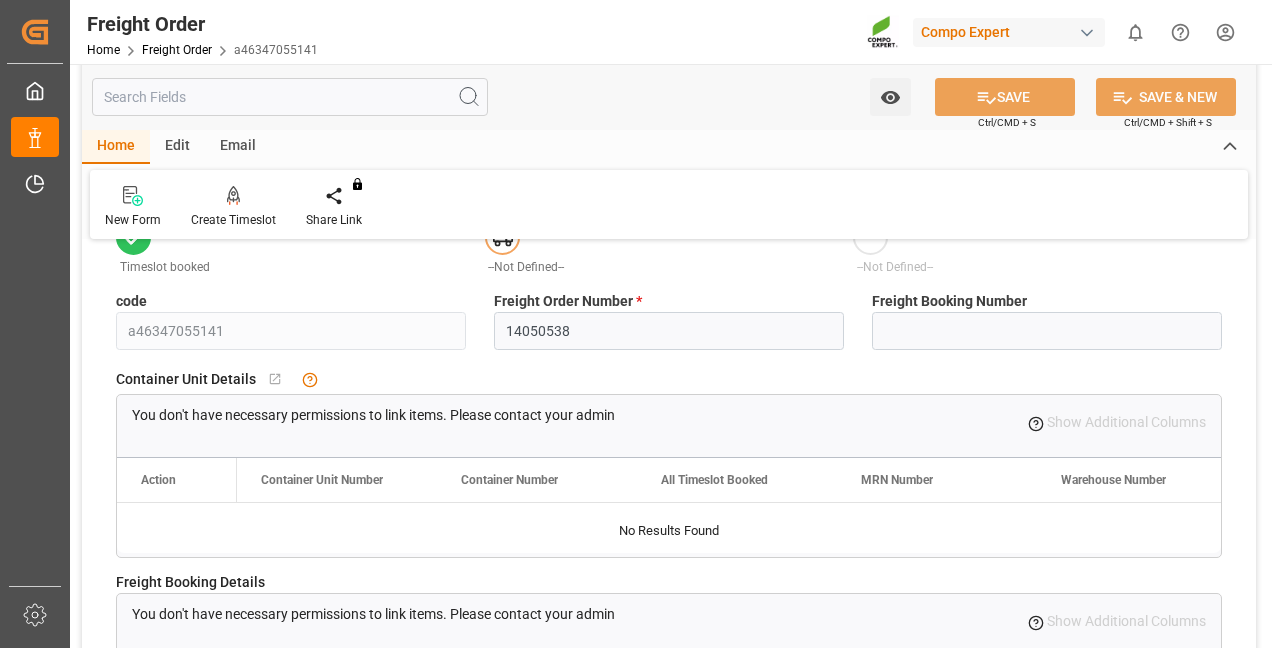 scroll, scrollTop: 0, scrollLeft: 0, axis: both 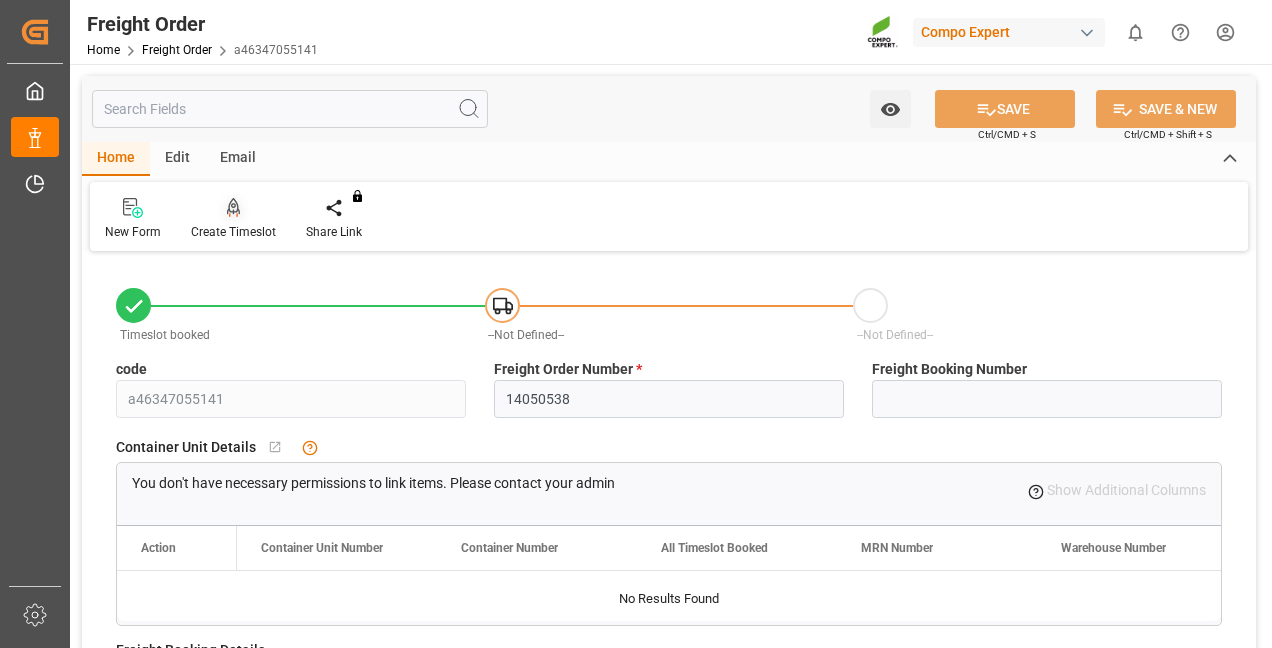 click at bounding box center (233, 207) 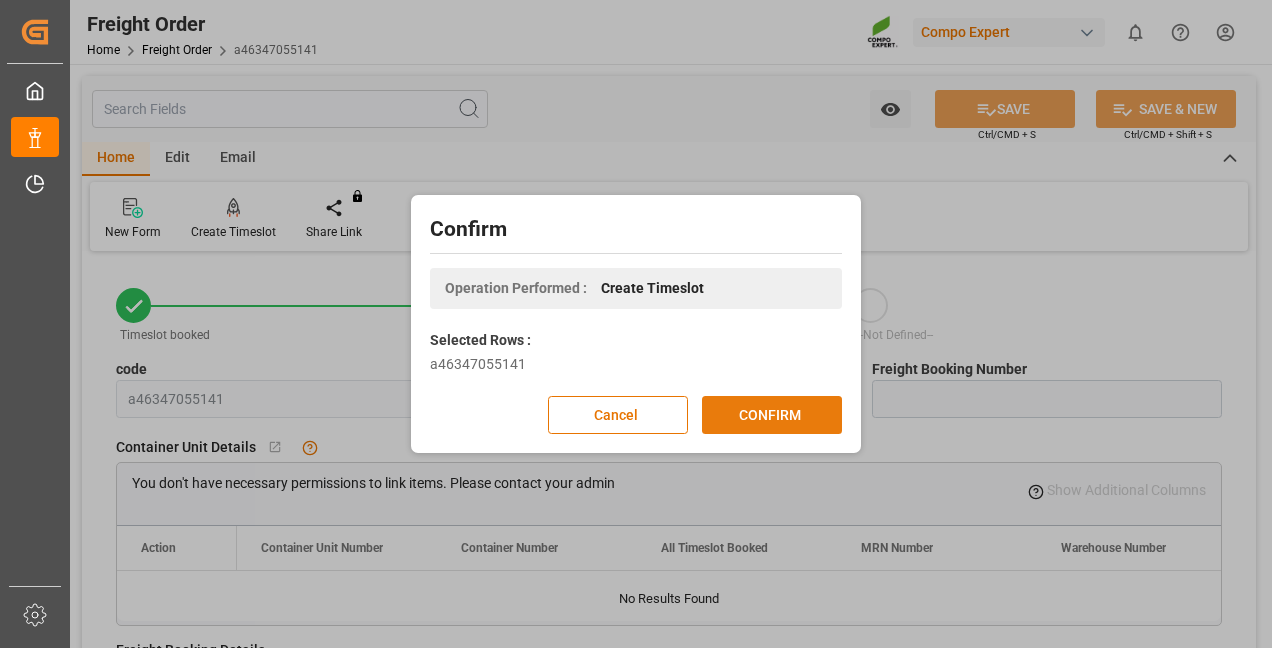 click on "CONFIRM" at bounding box center [772, 415] 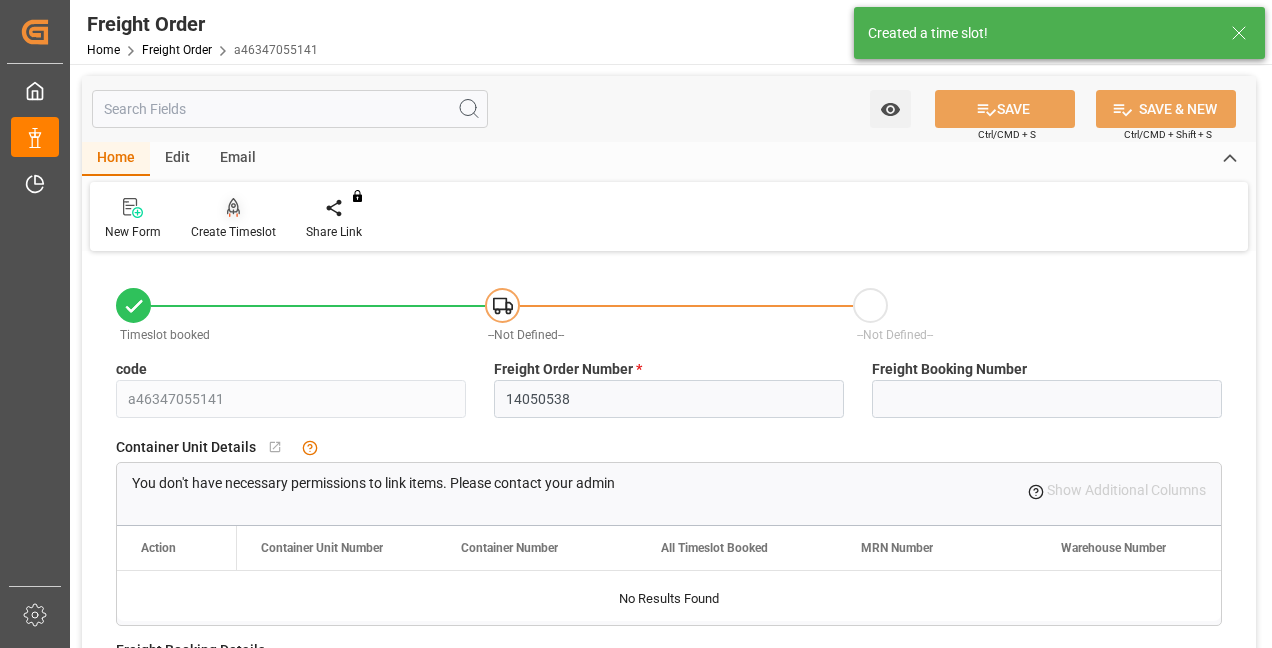 click on "Create Timeslot" at bounding box center (233, 219) 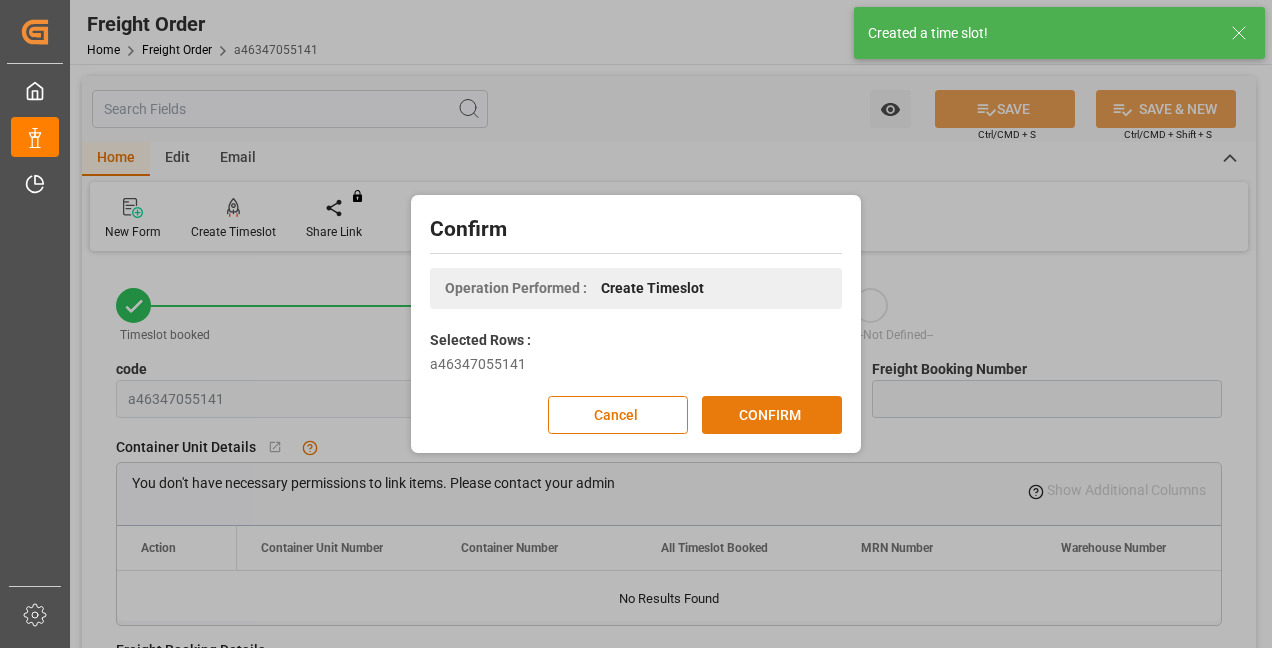 click on "CONFIRM" at bounding box center [772, 415] 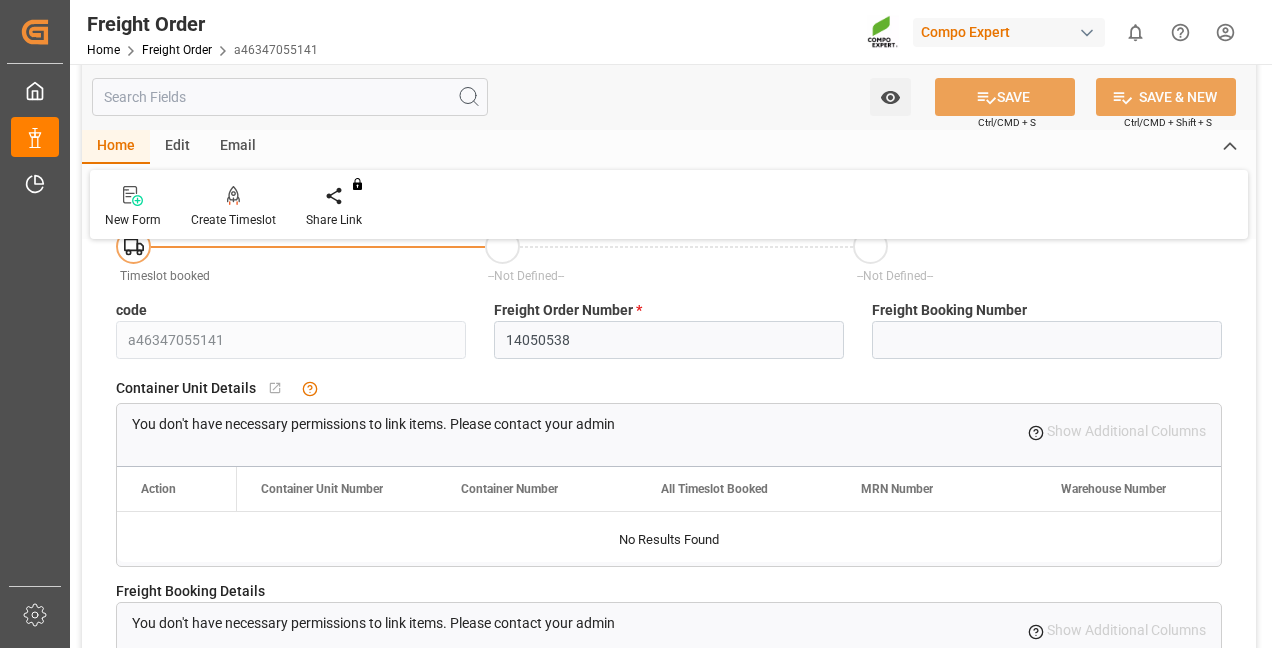 scroll, scrollTop: 0, scrollLeft: 0, axis: both 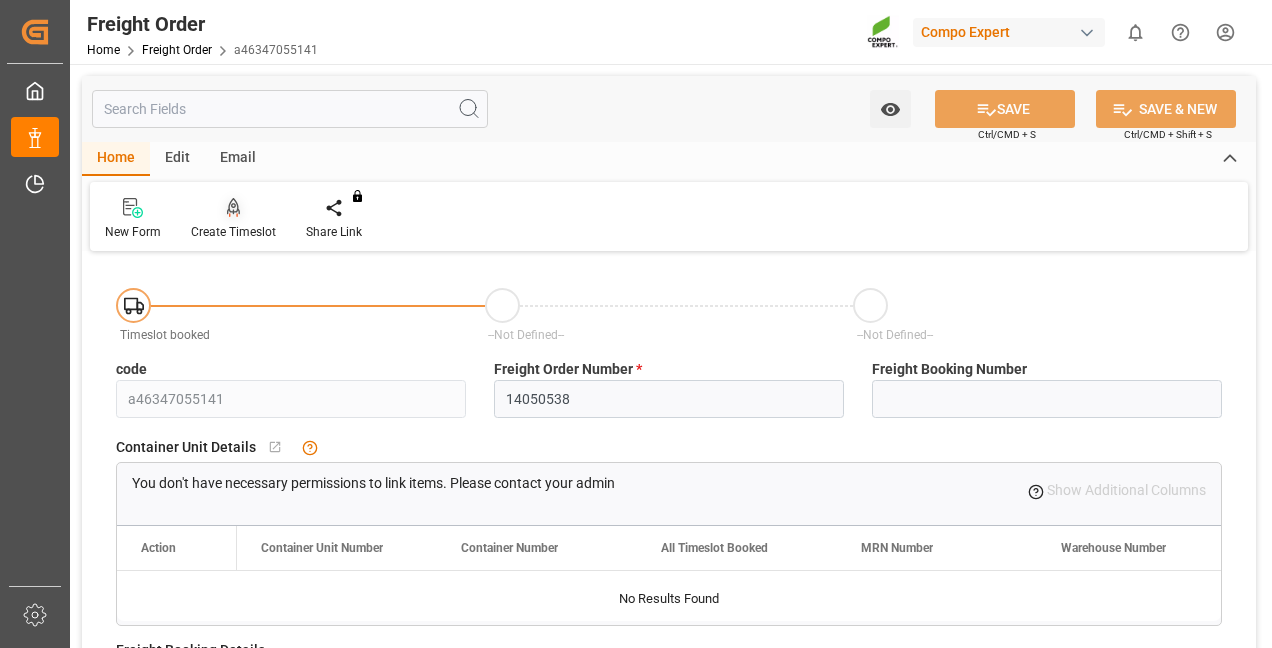 click on "Create Timeslot" at bounding box center (233, 219) 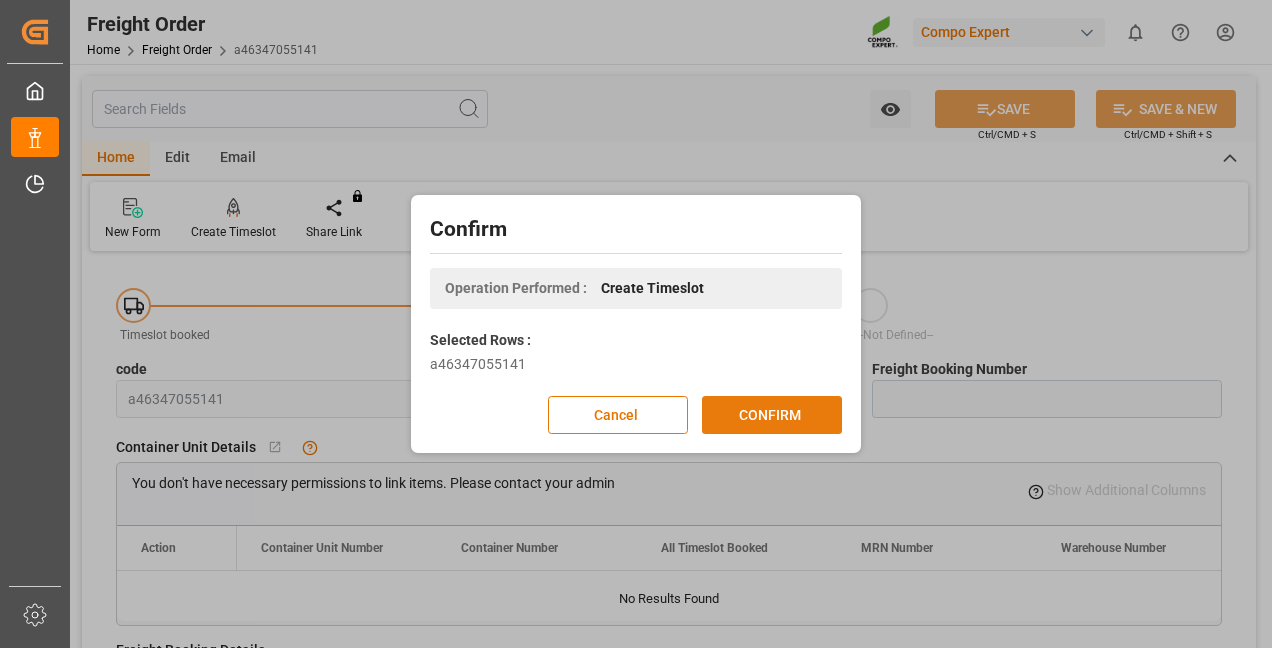 click on "CONFIRM" at bounding box center (772, 415) 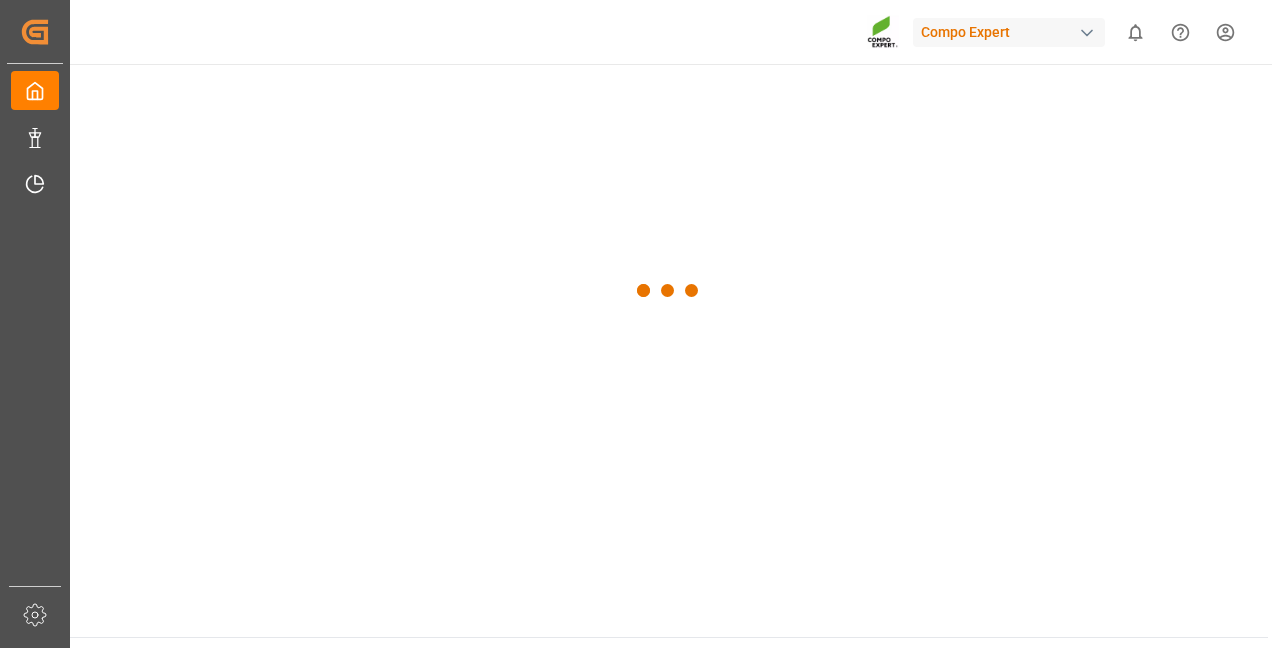 scroll, scrollTop: 0, scrollLeft: 0, axis: both 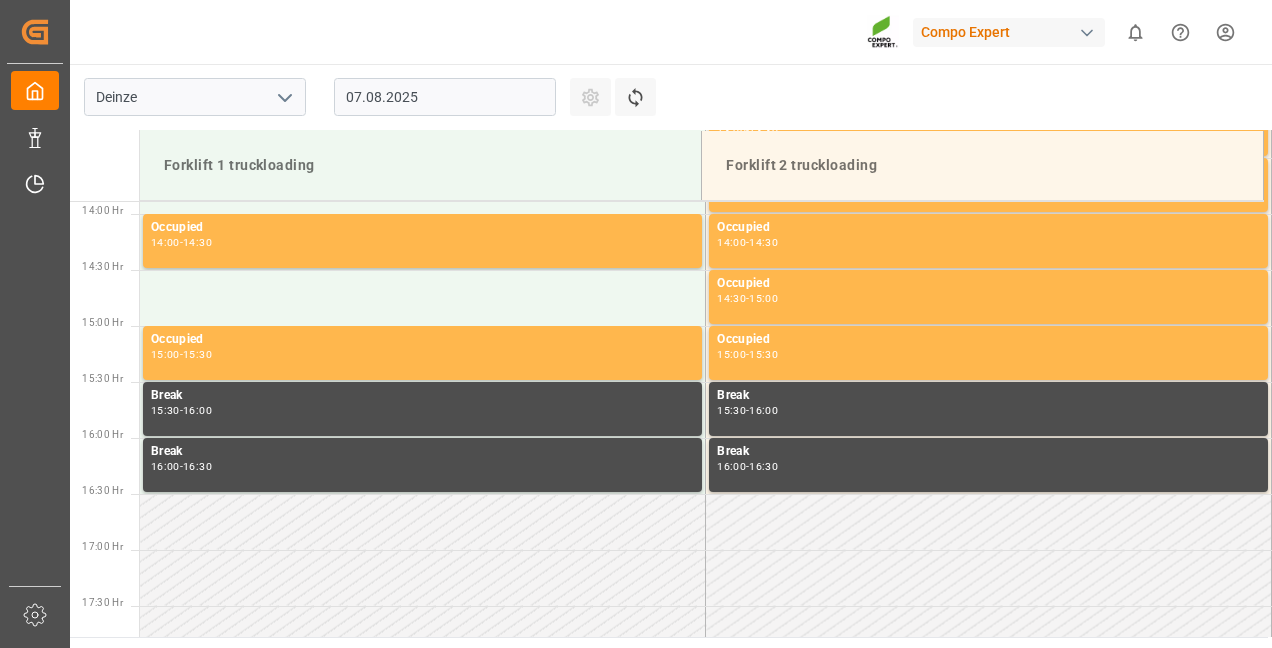click on "07.08.2025" at bounding box center [445, 97] 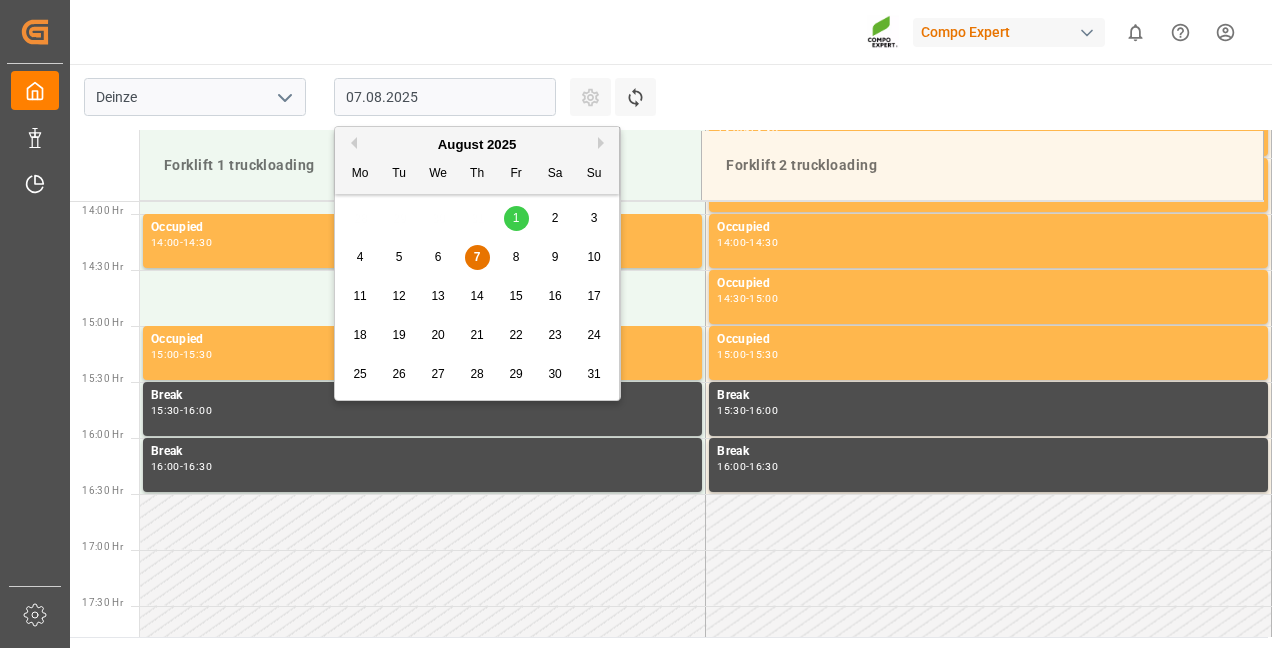 click on "8" at bounding box center (516, 257) 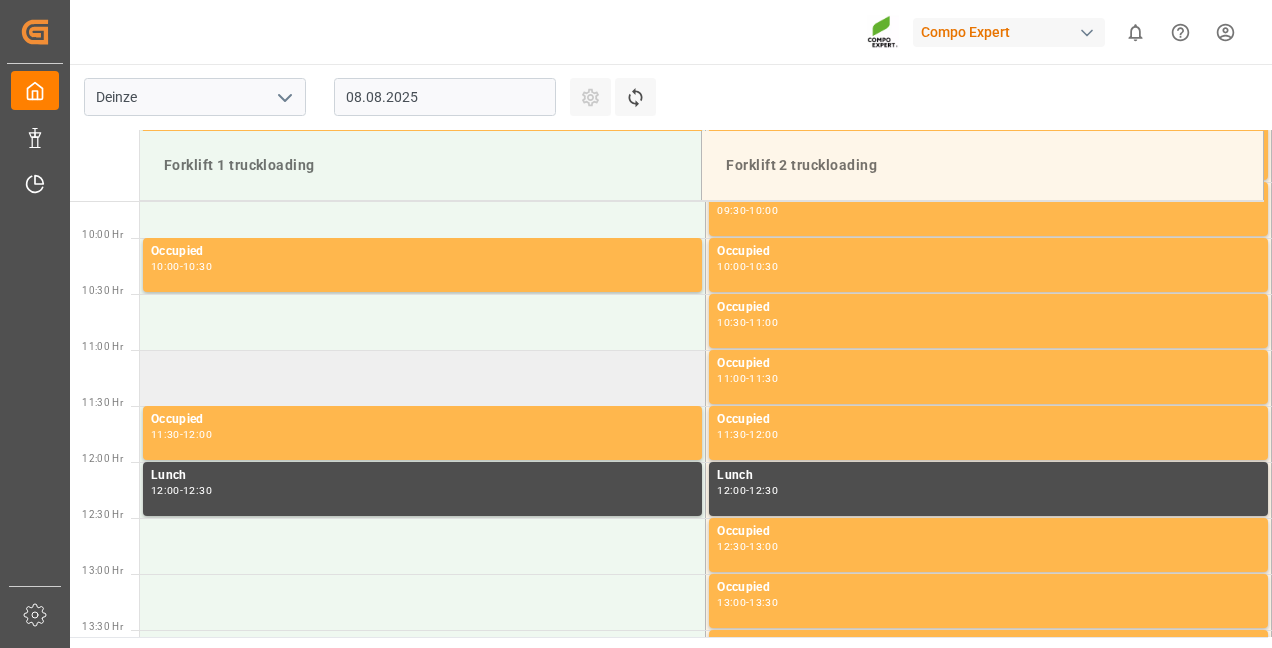 scroll, scrollTop: 1154, scrollLeft: 0, axis: vertical 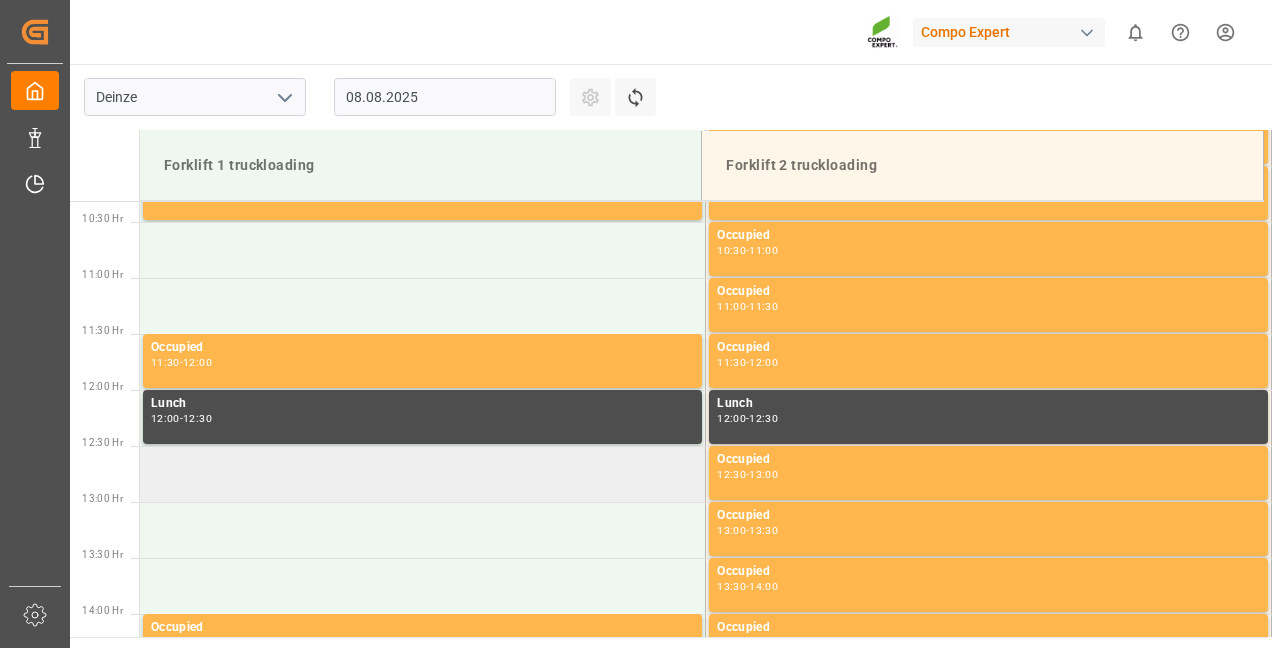 click at bounding box center (423, 474) 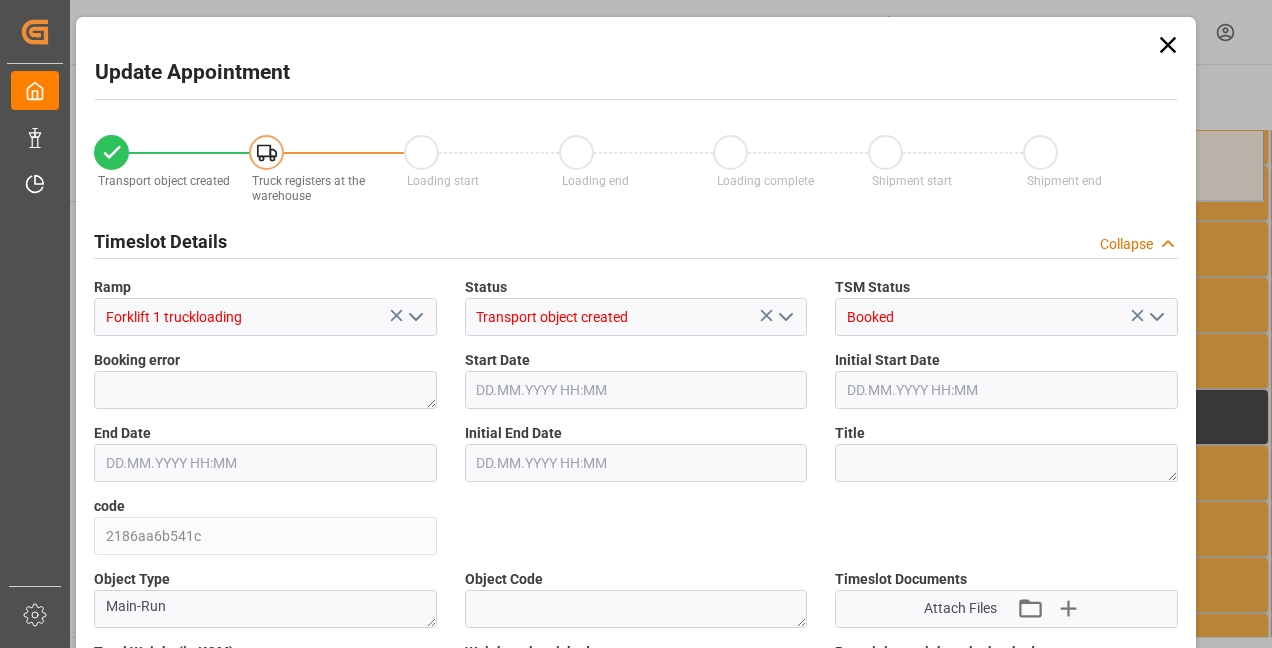 type on "25410" 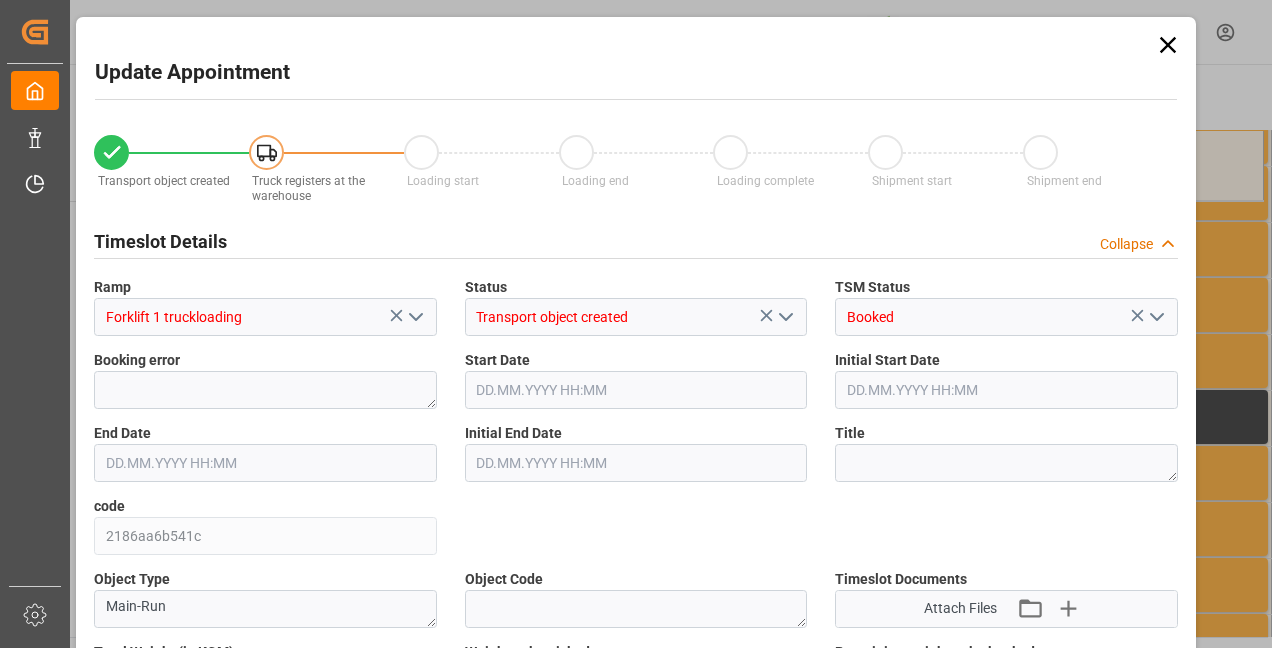 type on "08.08.2025 12:30" 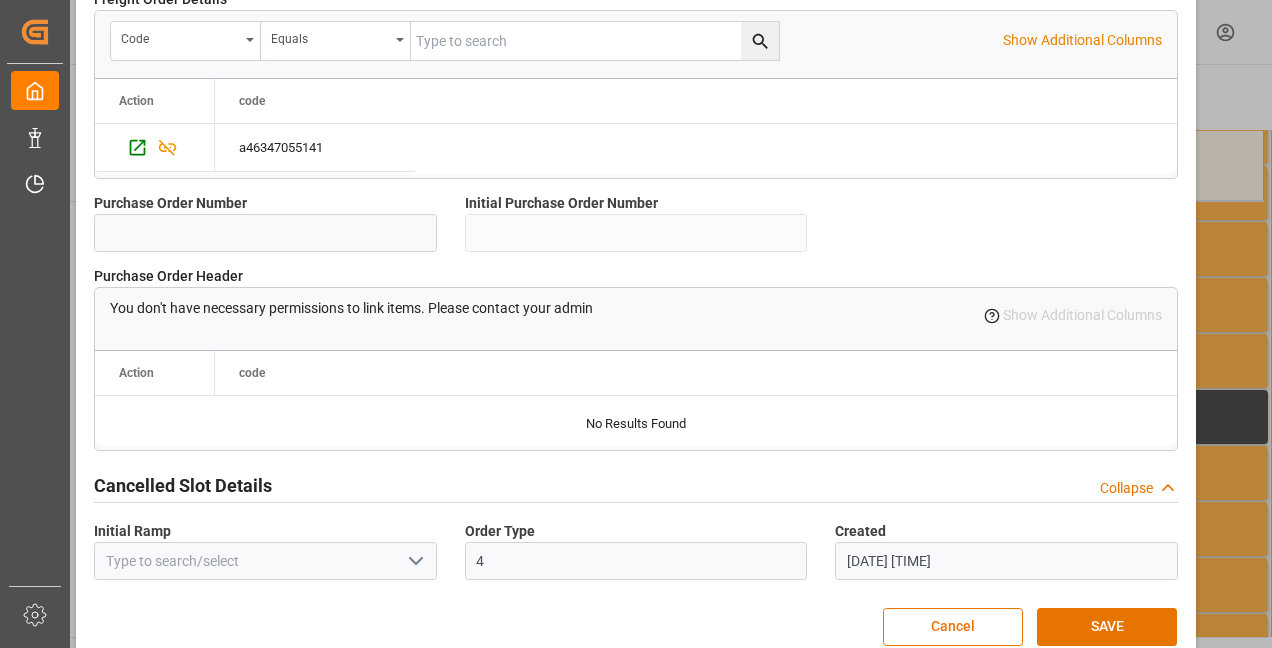 scroll, scrollTop: 1981, scrollLeft: 0, axis: vertical 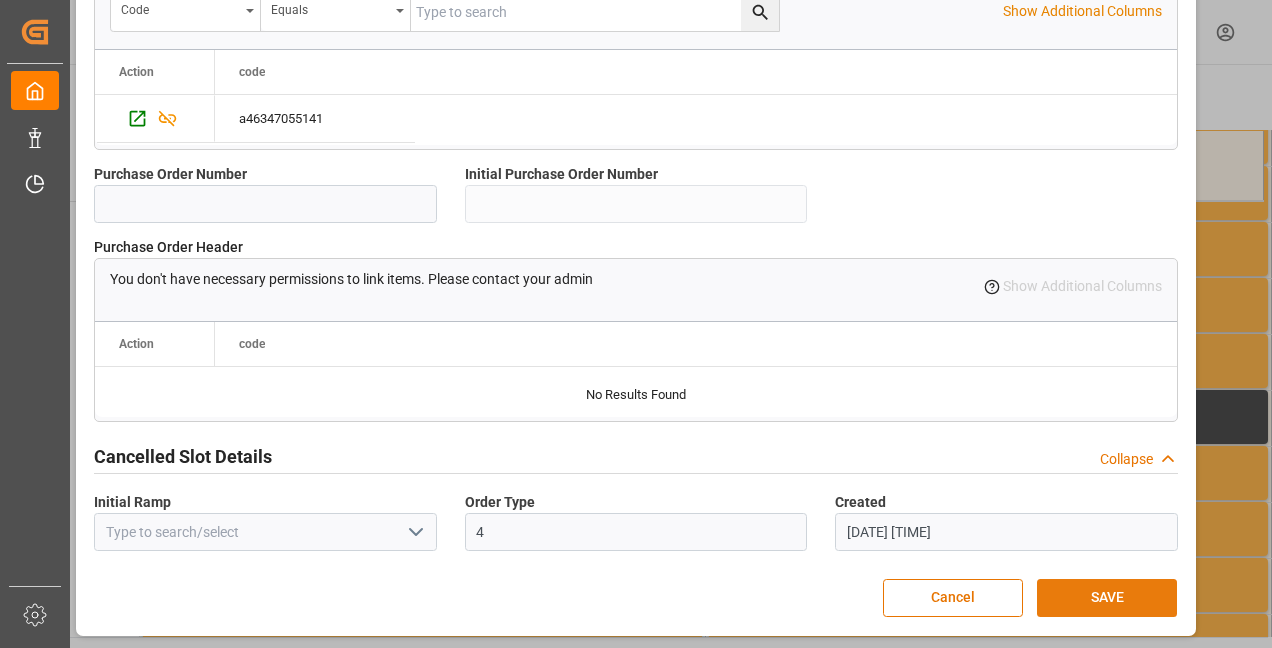 click on "SAVE" at bounding box center [1107, 598] 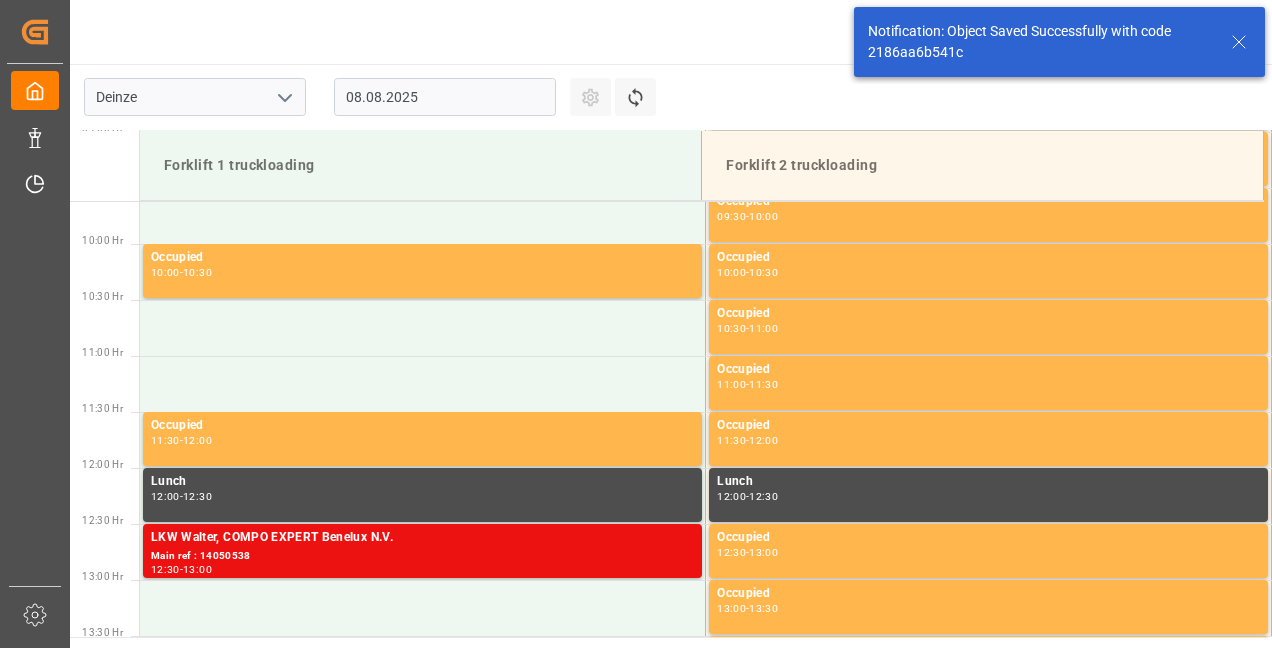 scroll, scrollTop: 1218, scrollLeft: 0, axis: vertical 